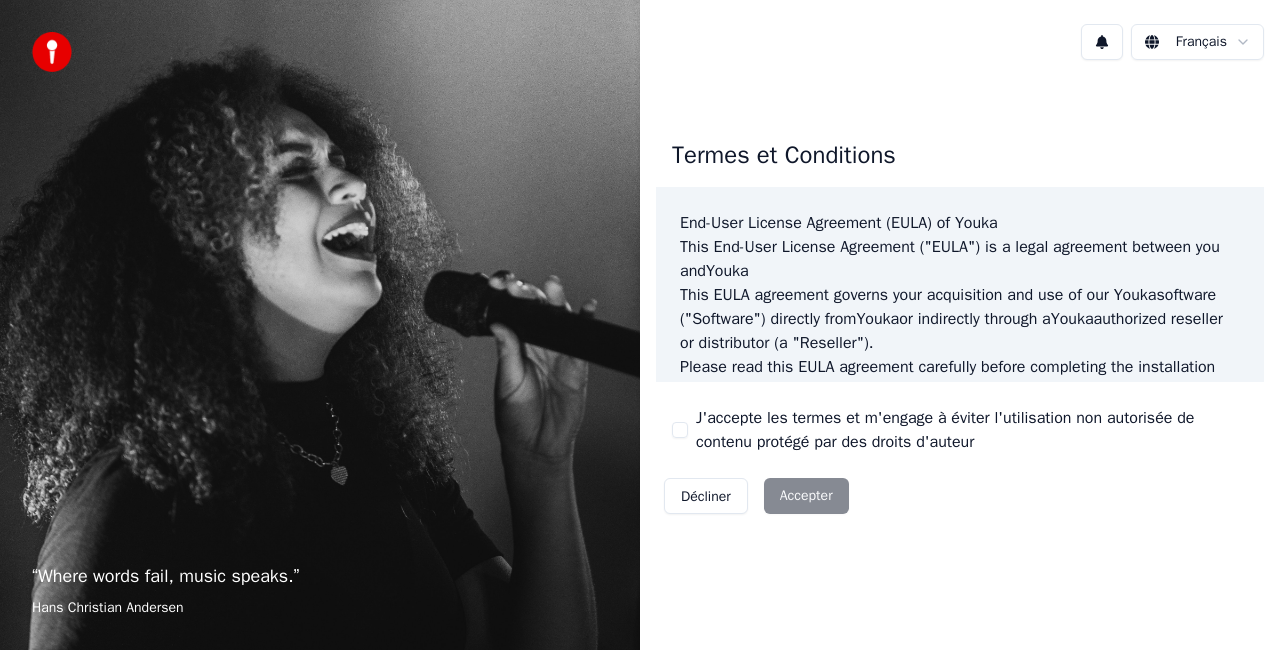 scroll, scrollTop: 0, scrollLeft: 0, axis: both 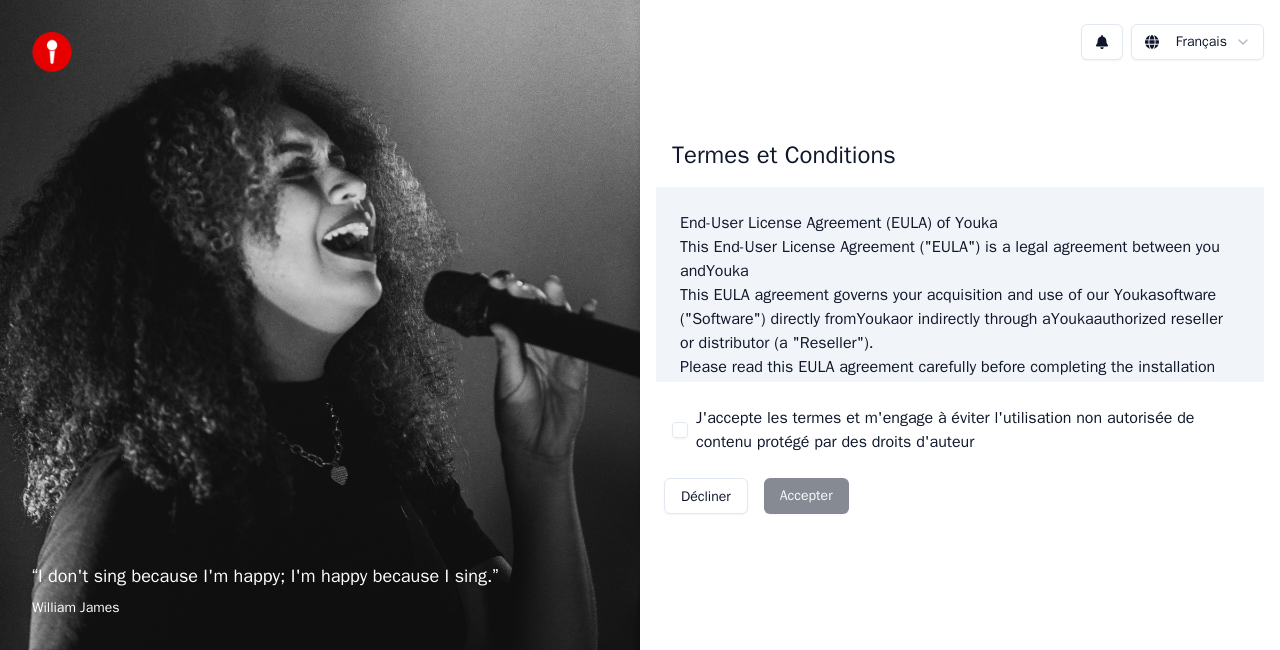 click on "J'accepte les termes et m'engage à éviter l'utilisation non autorisée de contenu protégé par des droits d'auteur" at bounding box center (680, 430) 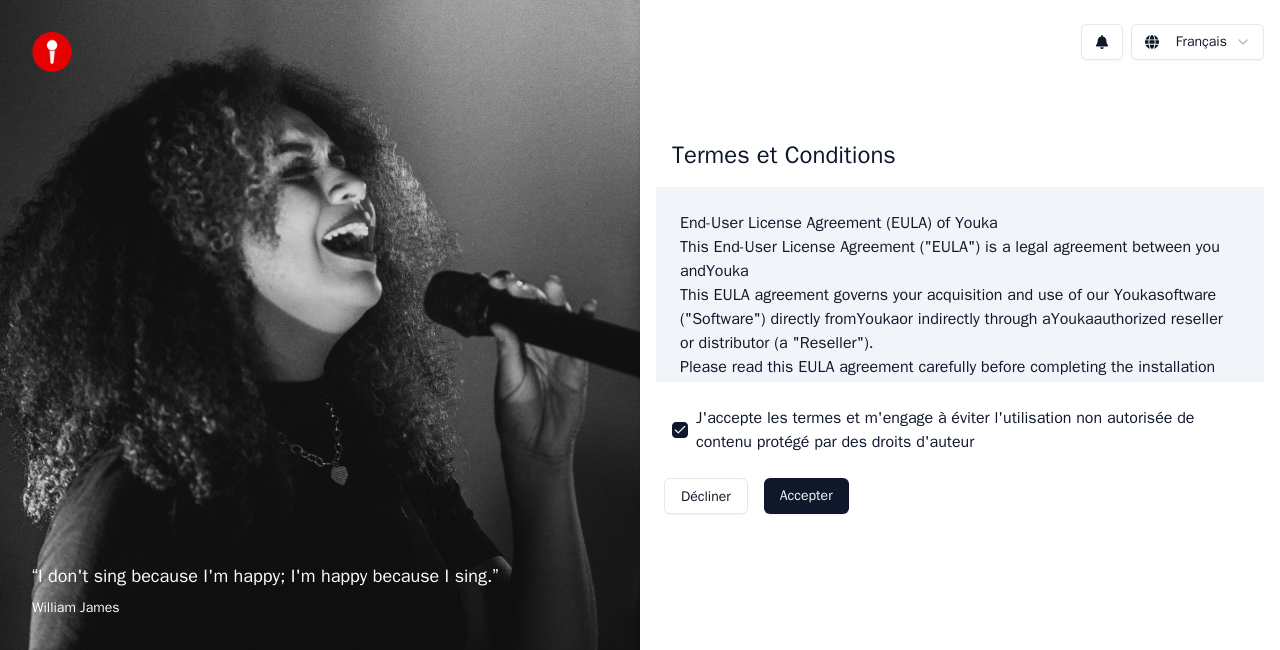 click on "Accepter" at bounding box center [806, 496] 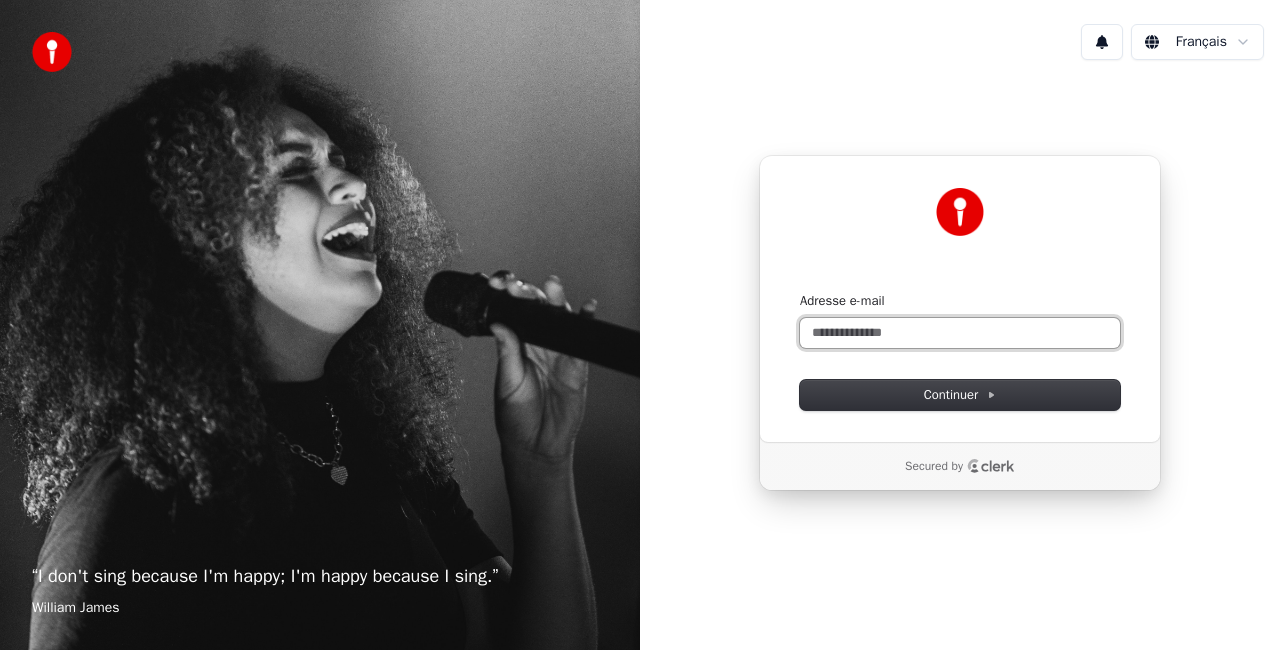 click on "Adresse e-mail" at bounding box center (960, 333) 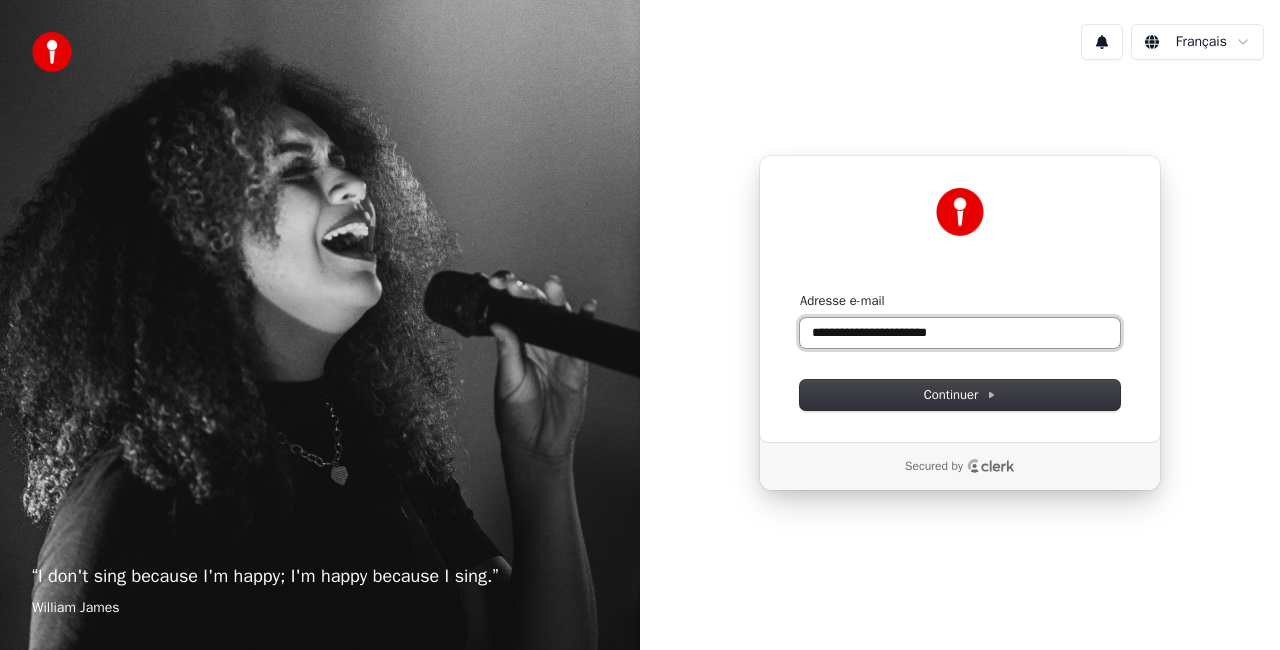 click at bounding box center (800, 292) 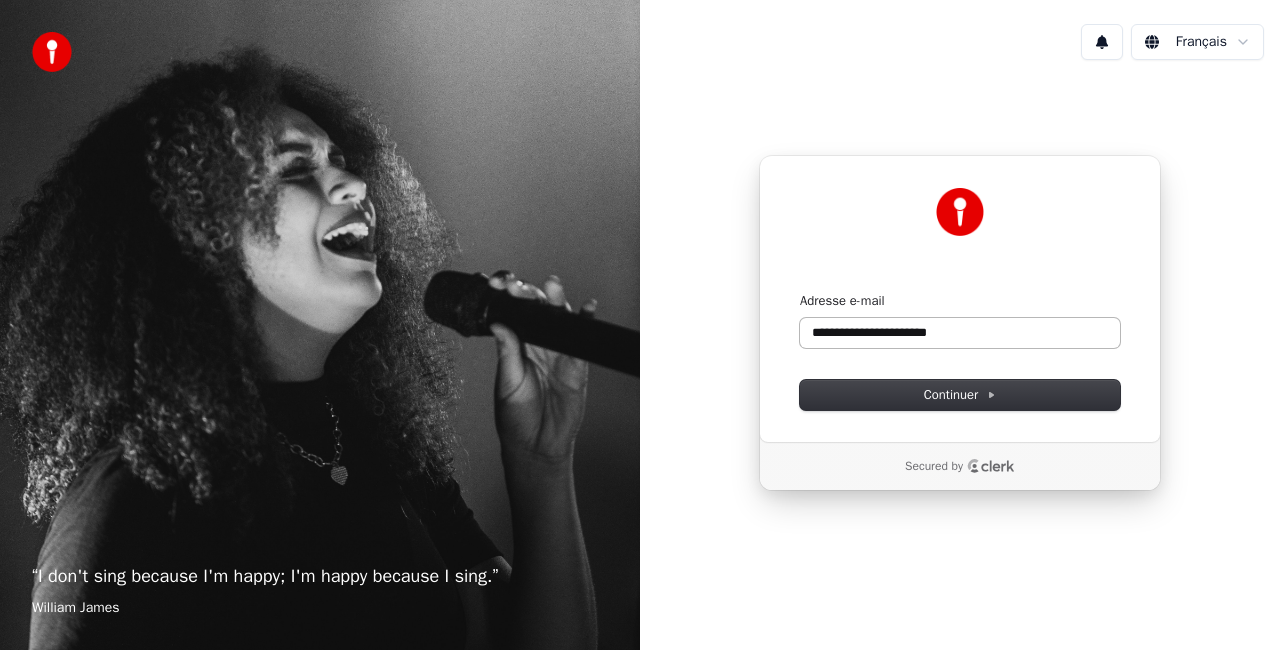 type on "**********" 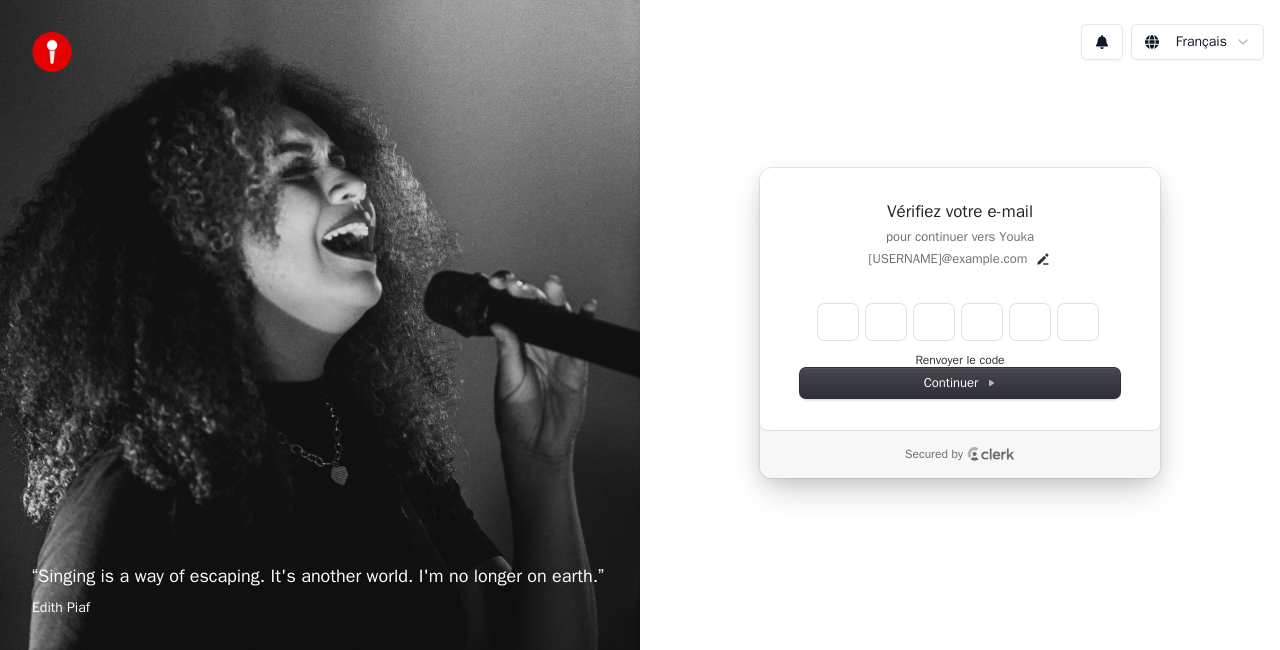 type on "*" 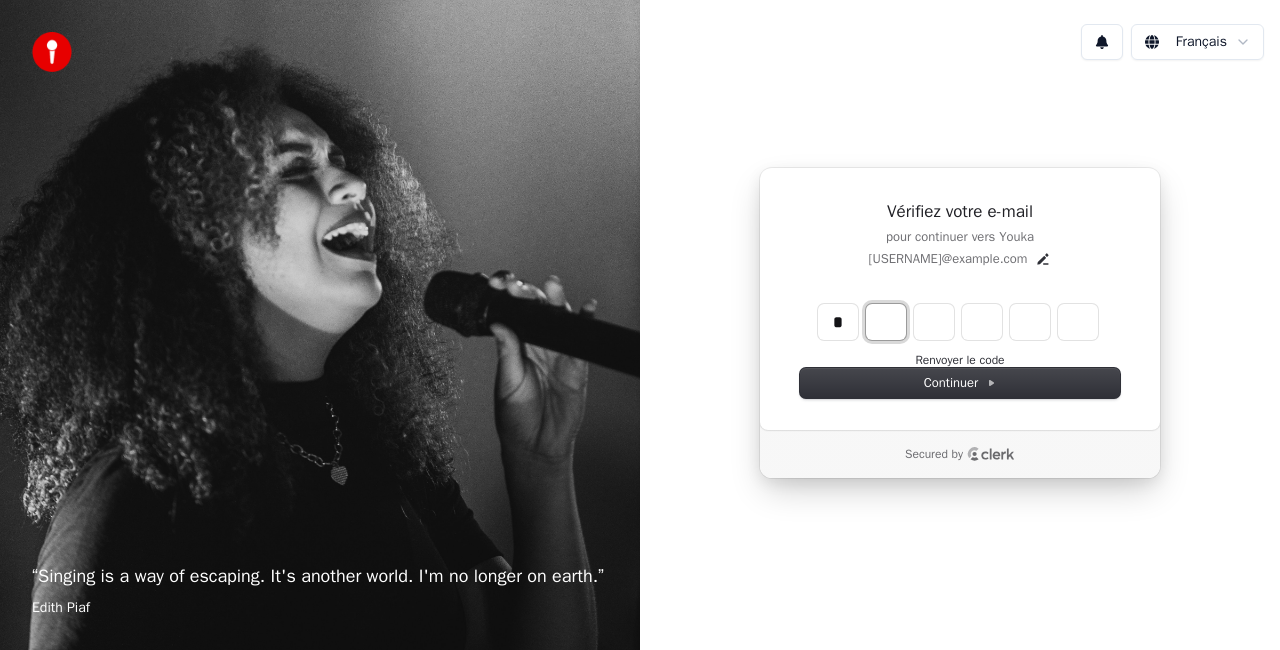 type on "*" 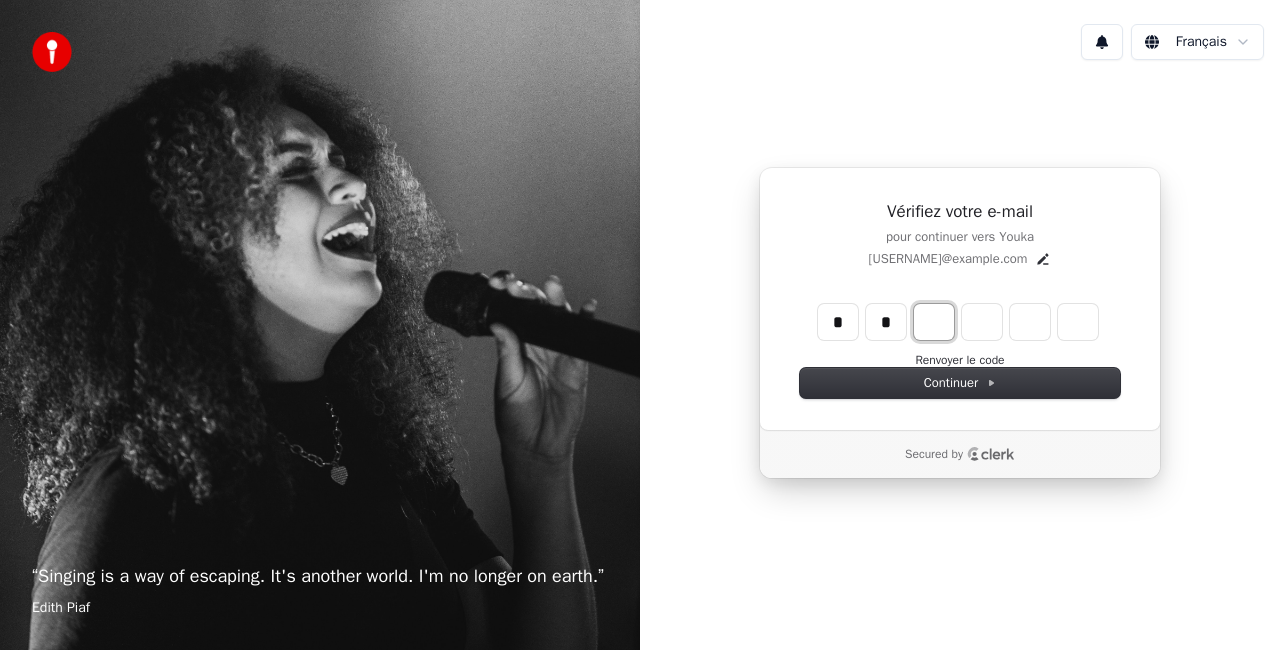 type on "**" 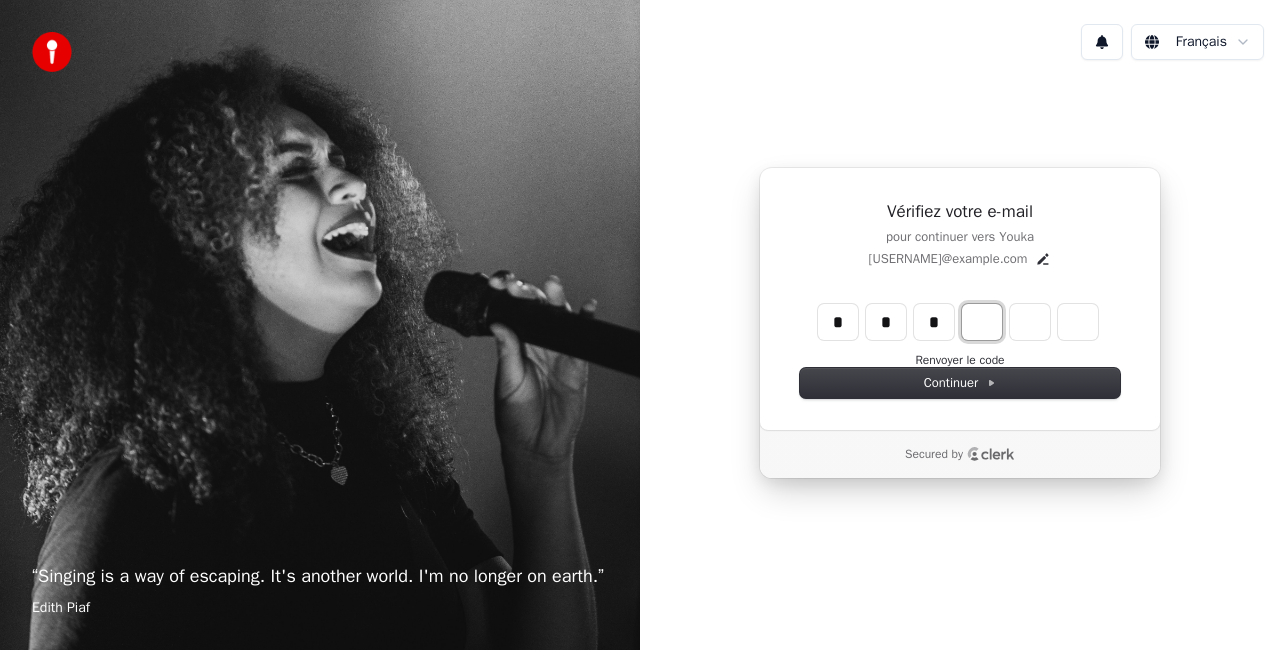 type on "***" 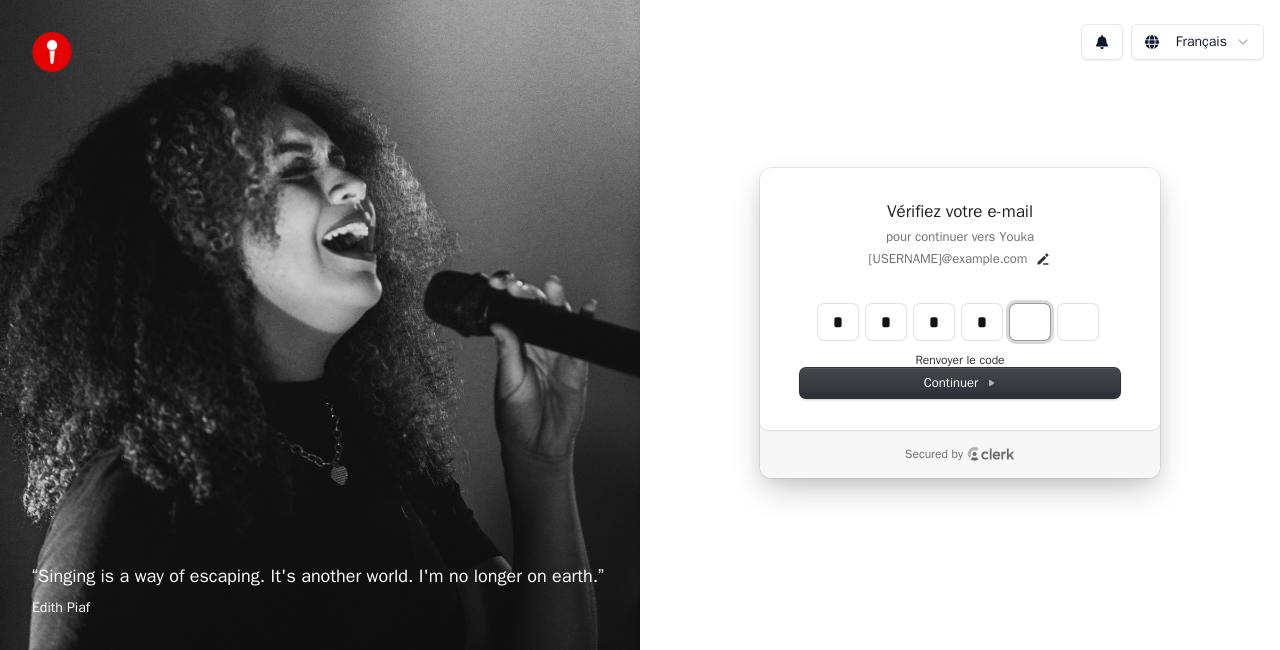 type on "****" 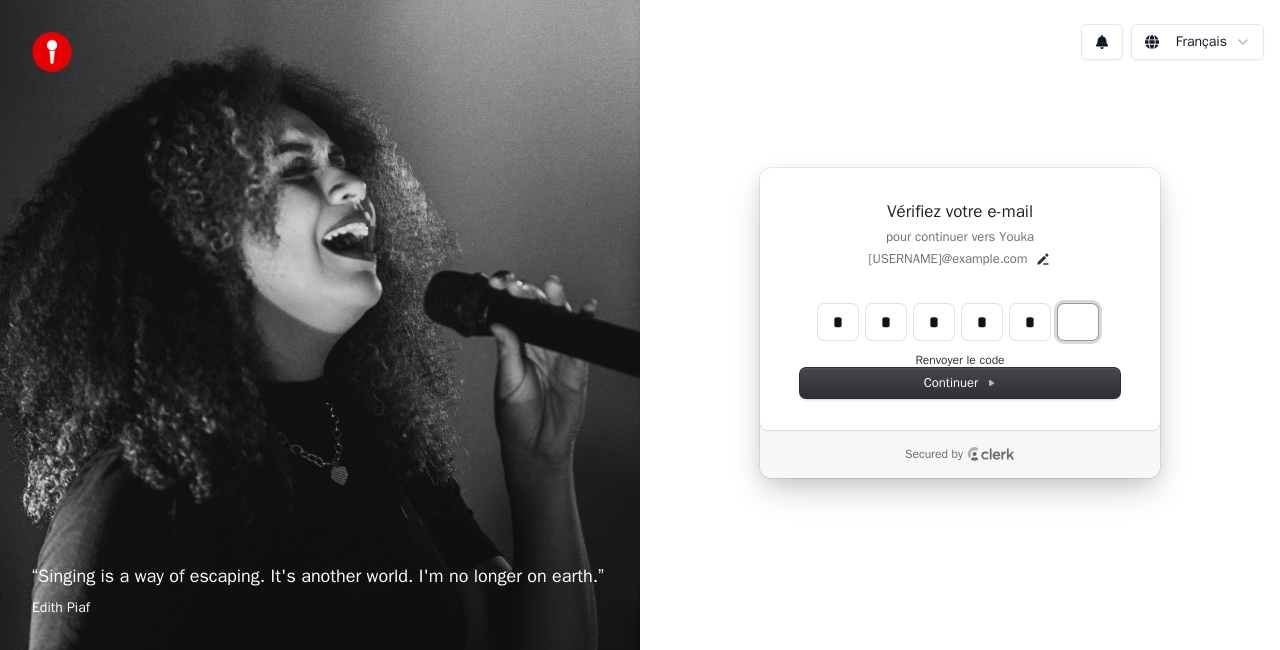 type on "******" 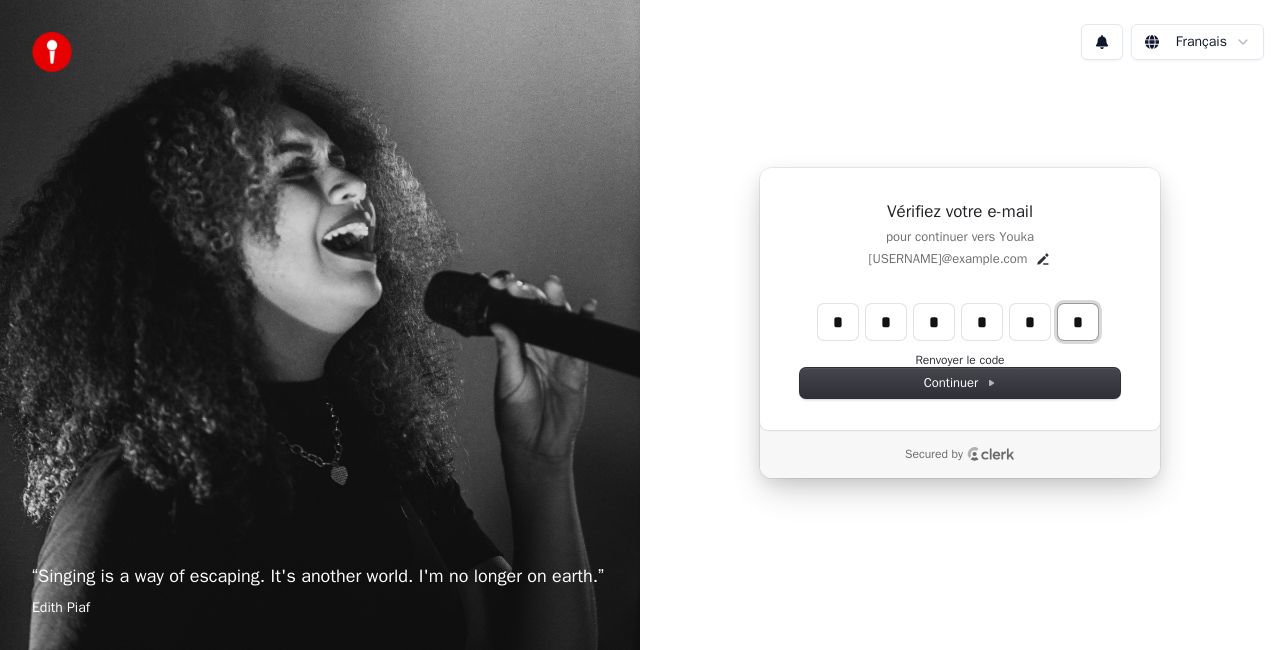 type on "*" 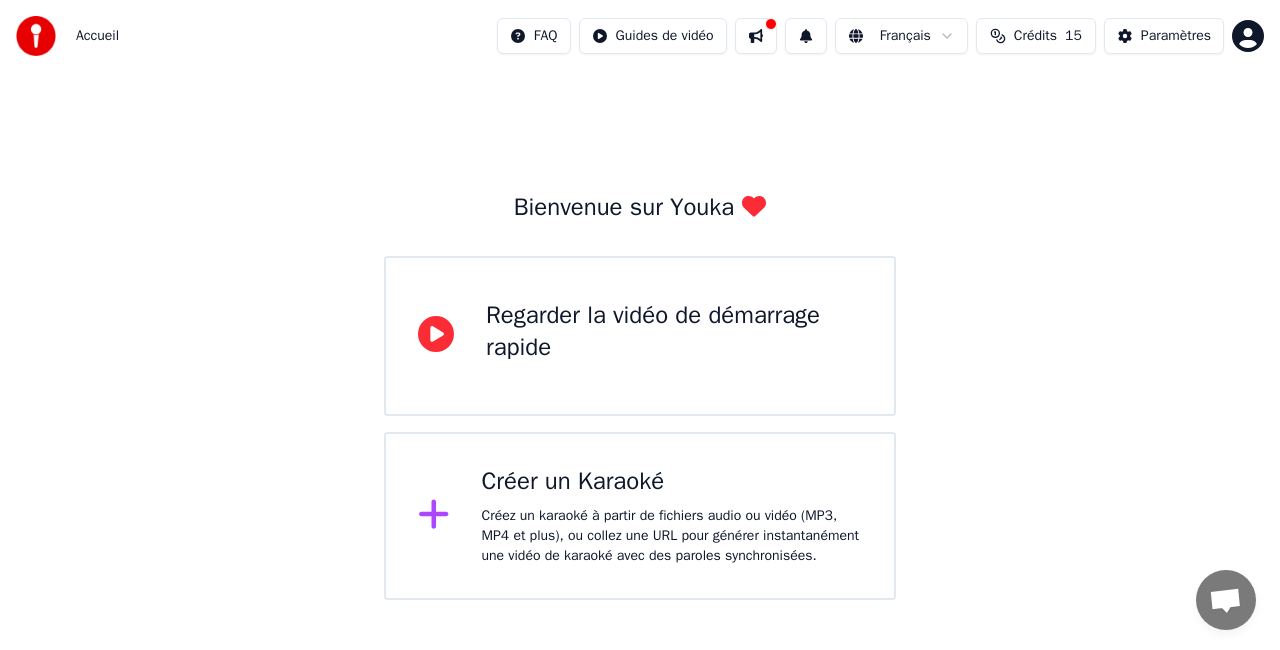 click on "Créer un Karaoké" at bounding box center [672, 482] 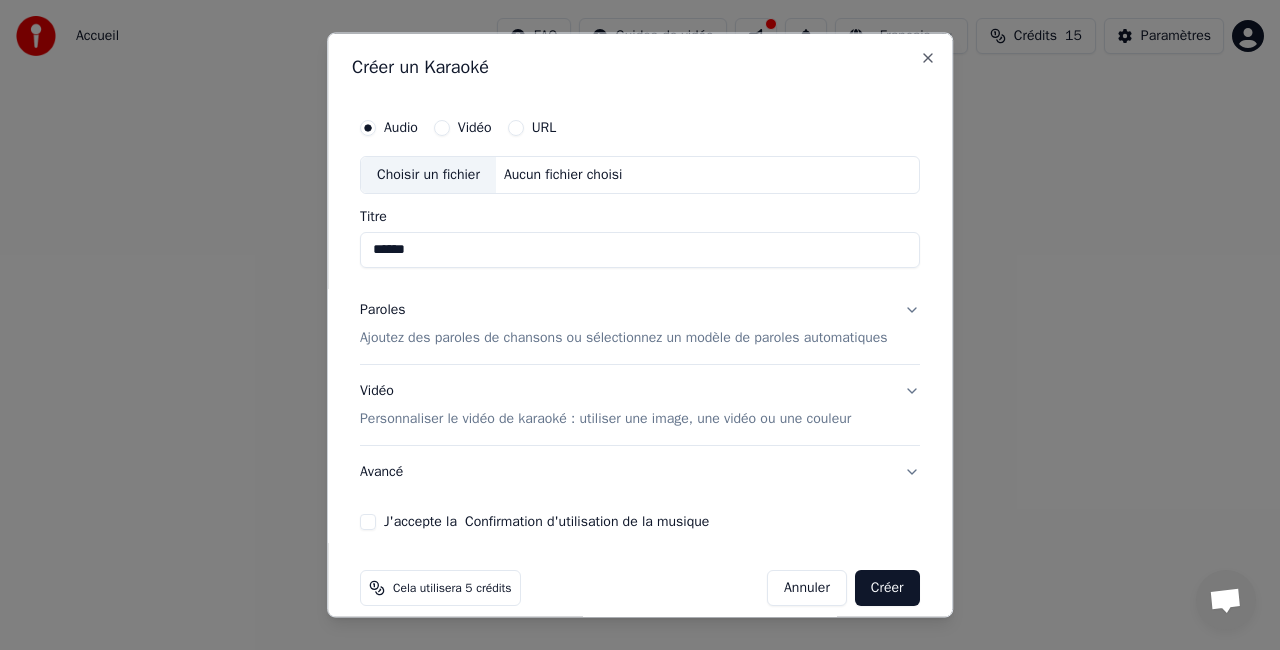 type on "******" 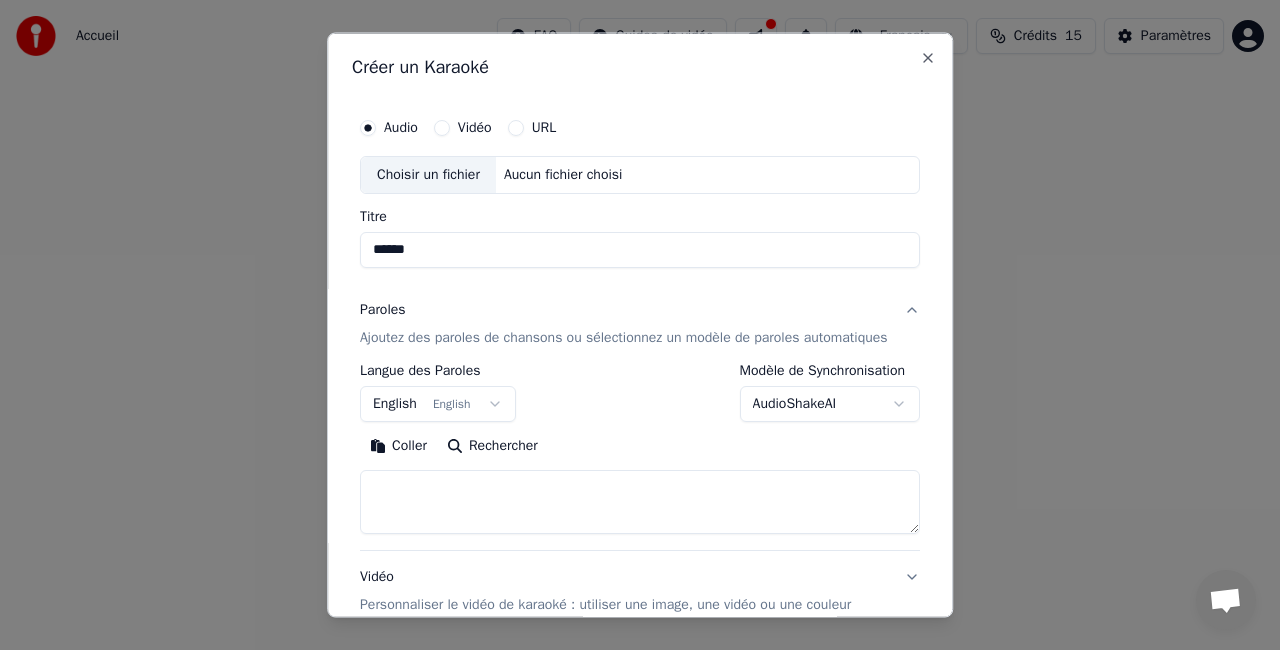 click on "English English" at bounding box center (438, 403) 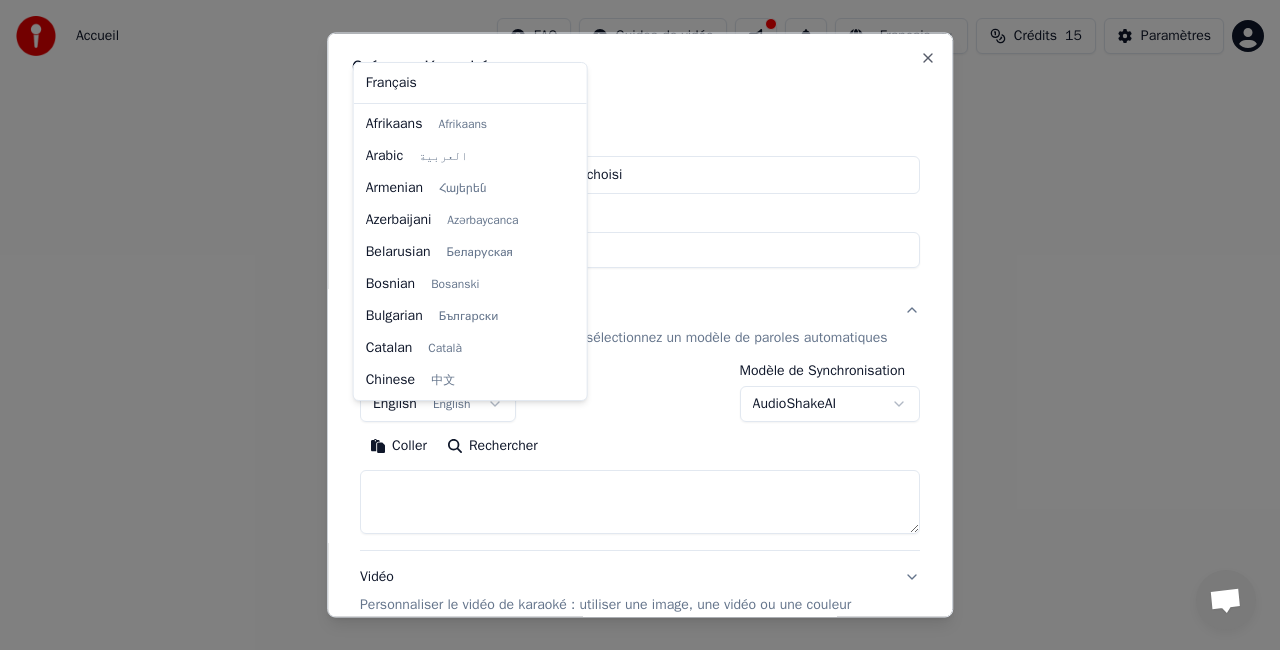 scroll, scrollTop: 160, scrollLeft: 0, axis: vertical 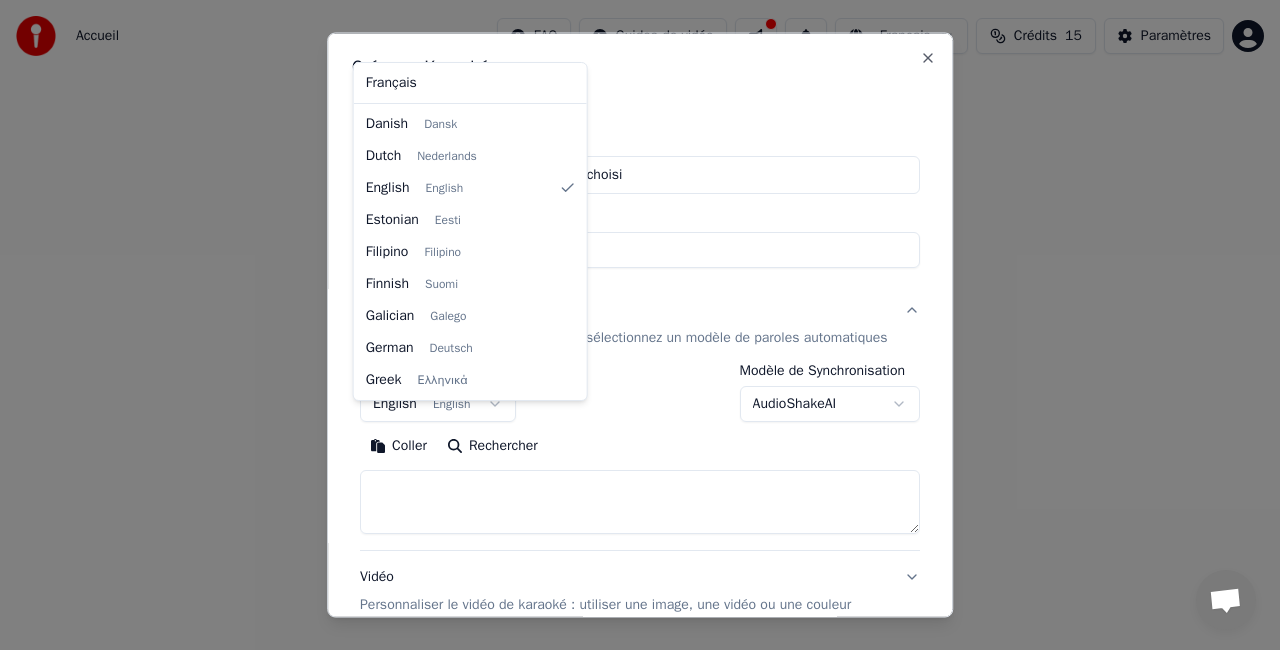 select on "**" 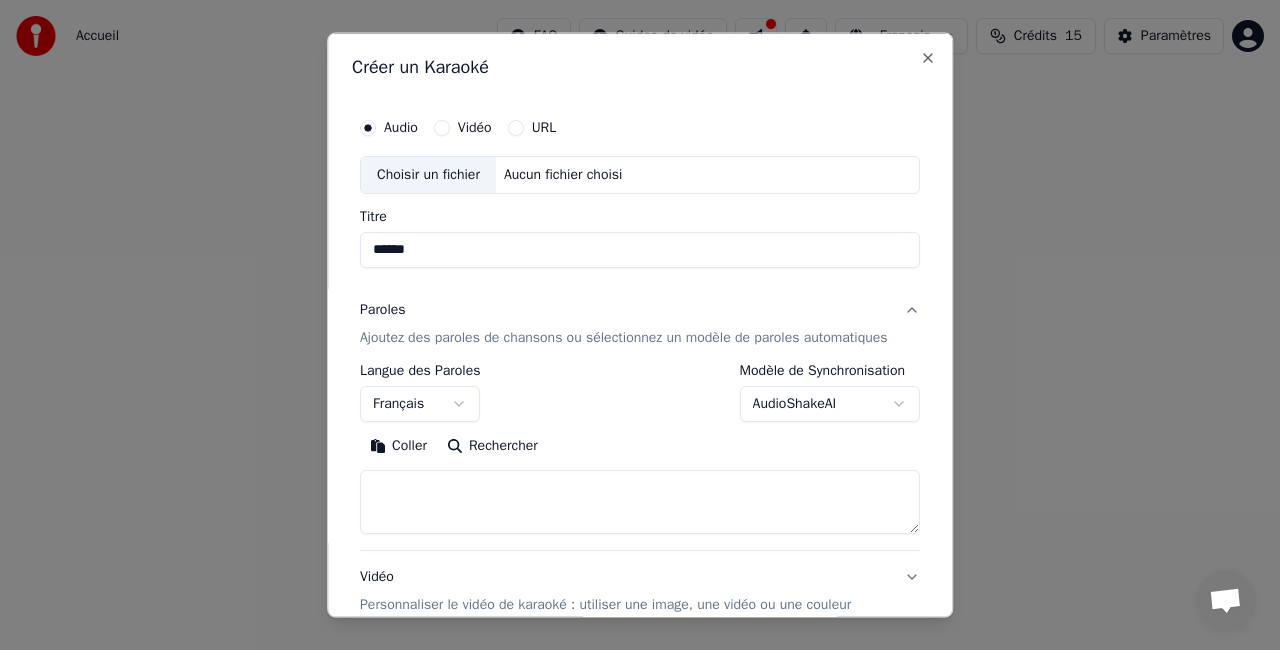 click at bounding box center (640, 501) 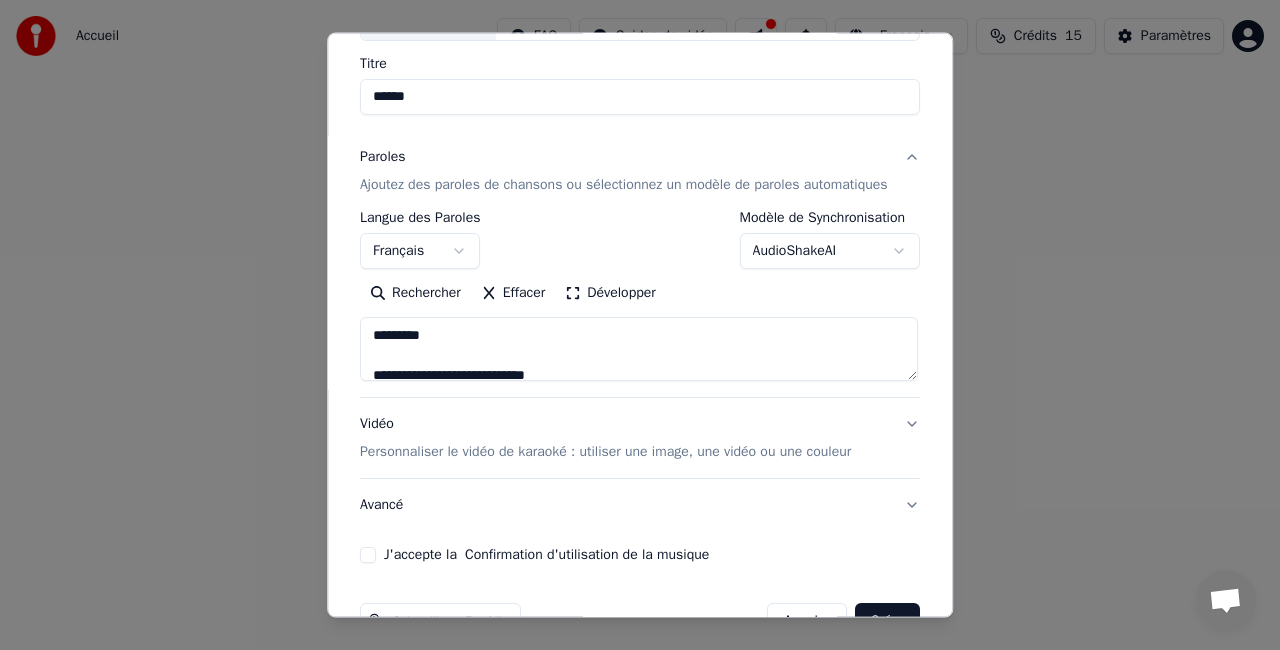 scroll, scrollTop: 224, scrollLeft: 0, axis: vertical 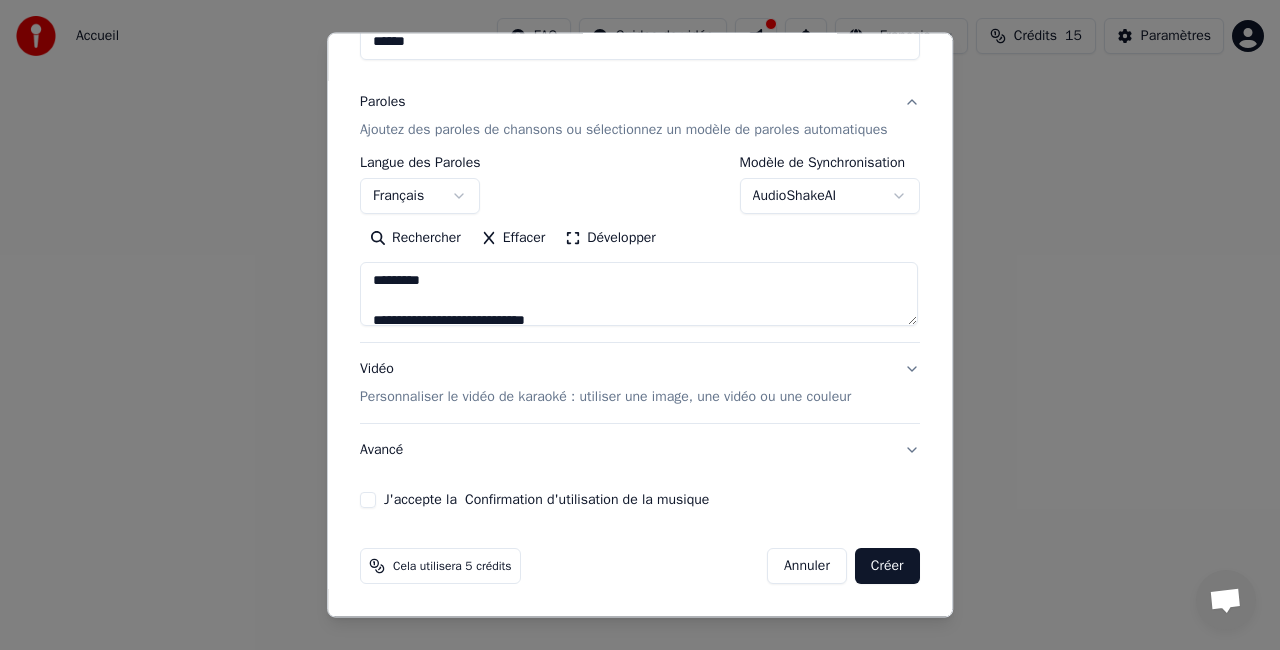 click on "Personnaliser le vidéo de karaoké : utiliser une image, une vidéo ou une couleur" at bounding box center (605, 397) 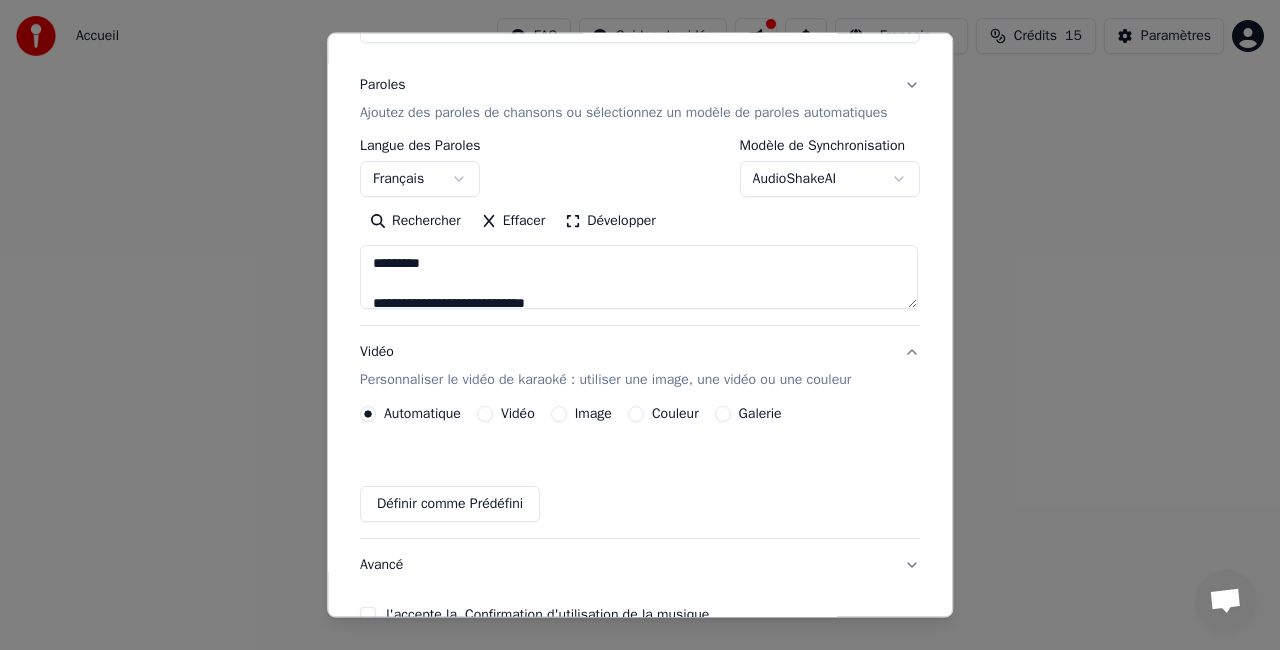 scroll, scrollTop: 170, scrollLeft: 0, axis: vertical 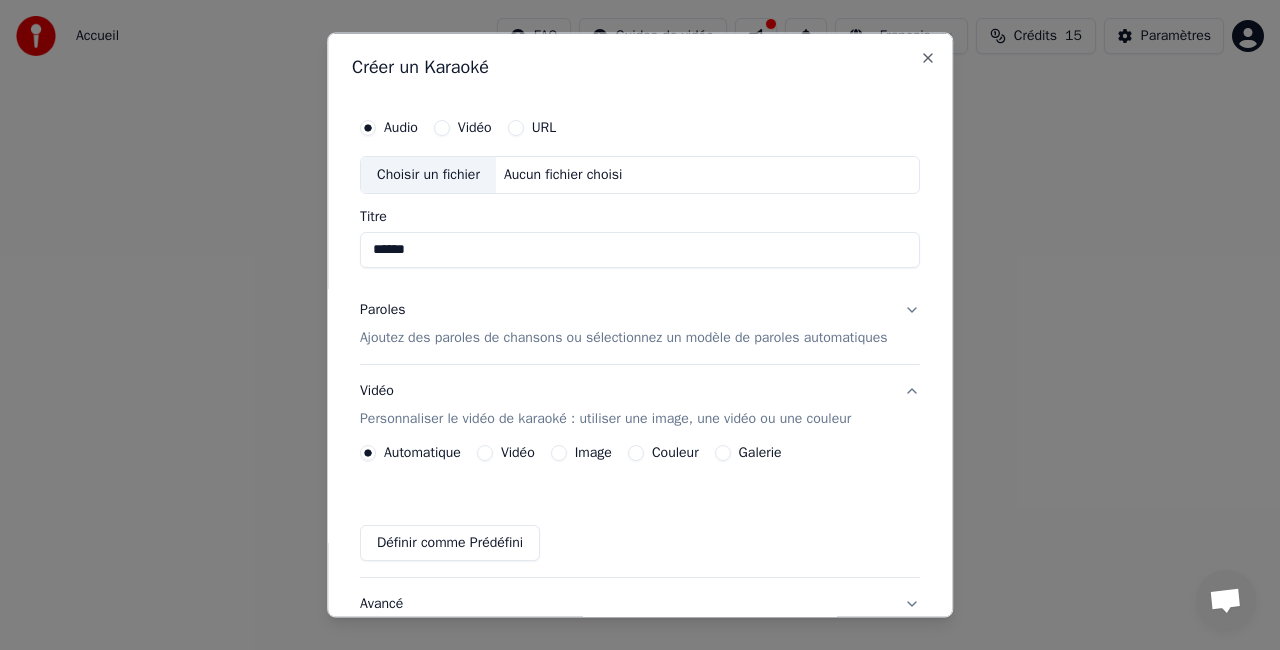 click on "Vidéo" at bounding box center [442, 128] 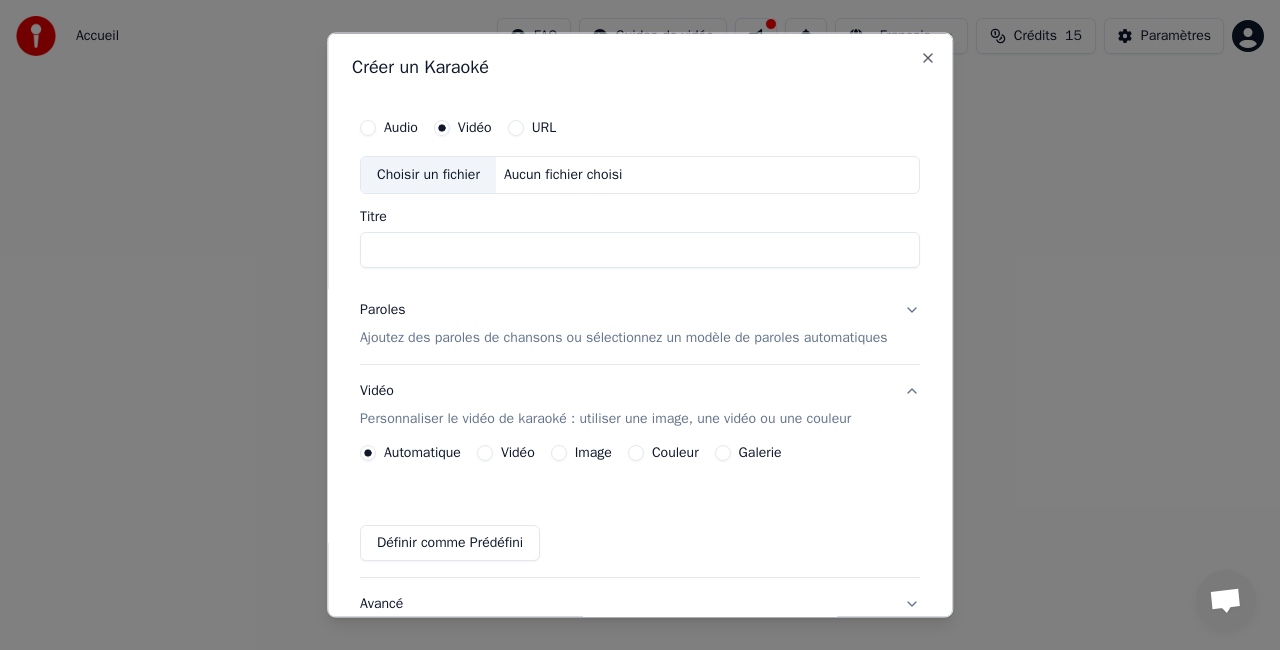click on "Titre" at bounding box center (640, 249) 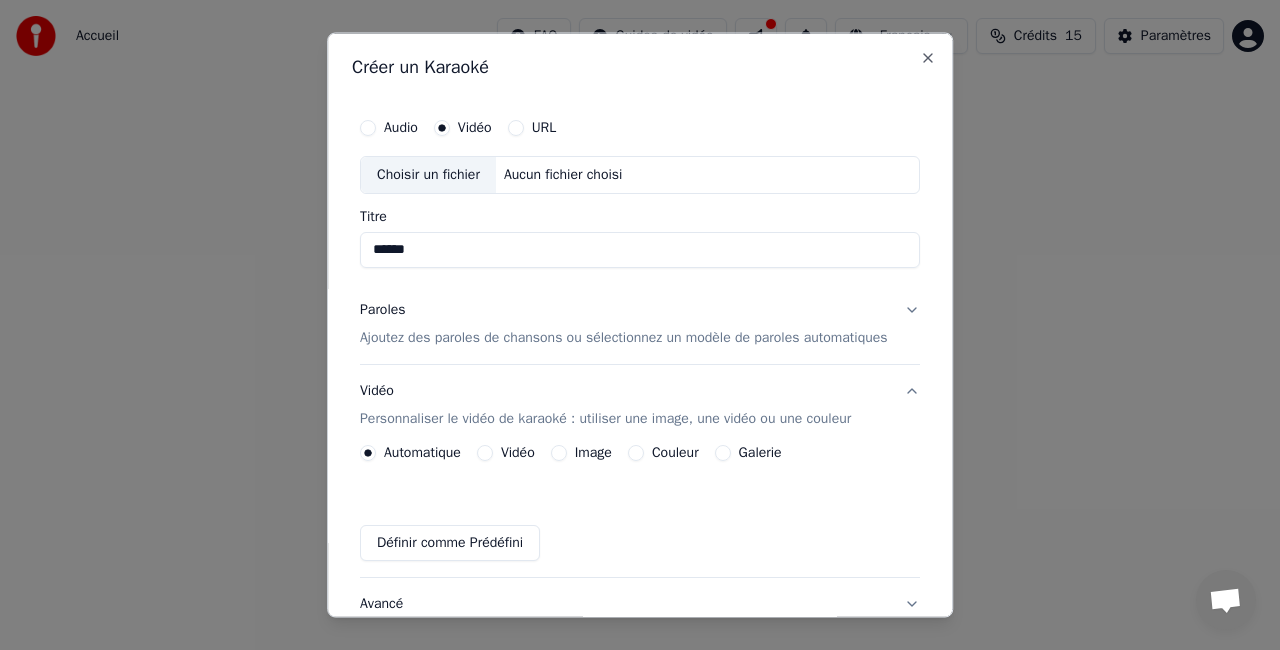 type on "******" 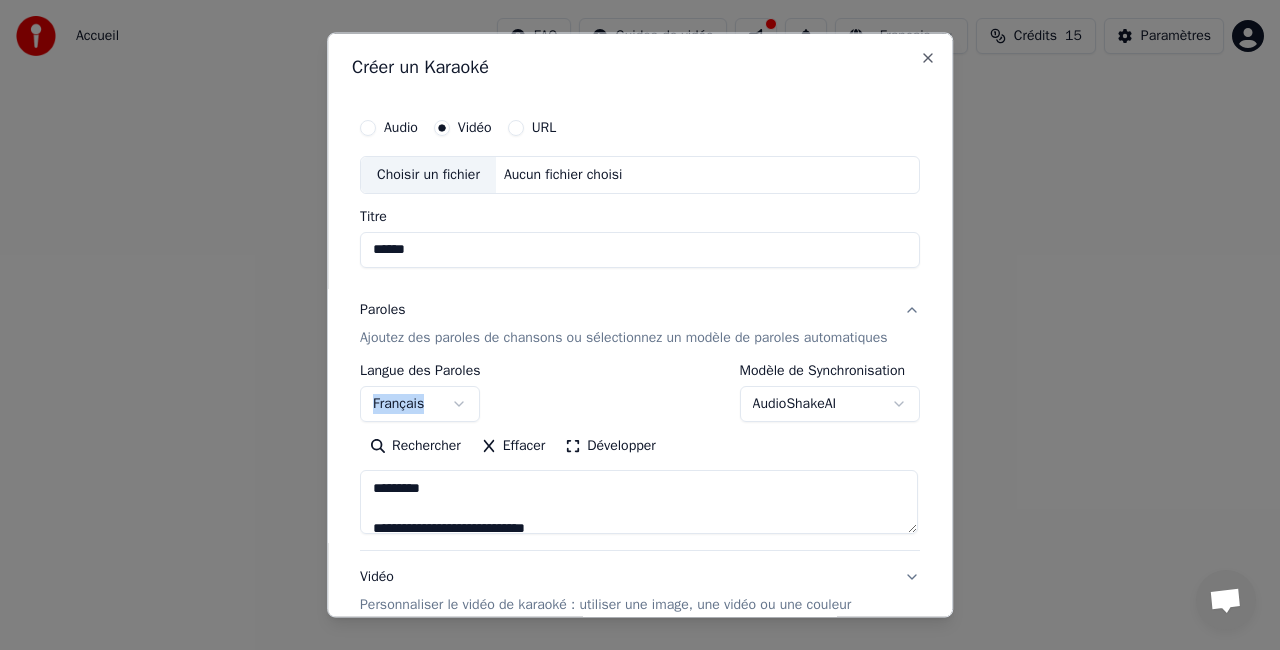 drag, startPoint x: 941, startPoint y: 334, endPoint x: 944, endPoint y: 385, distance: 51.088158 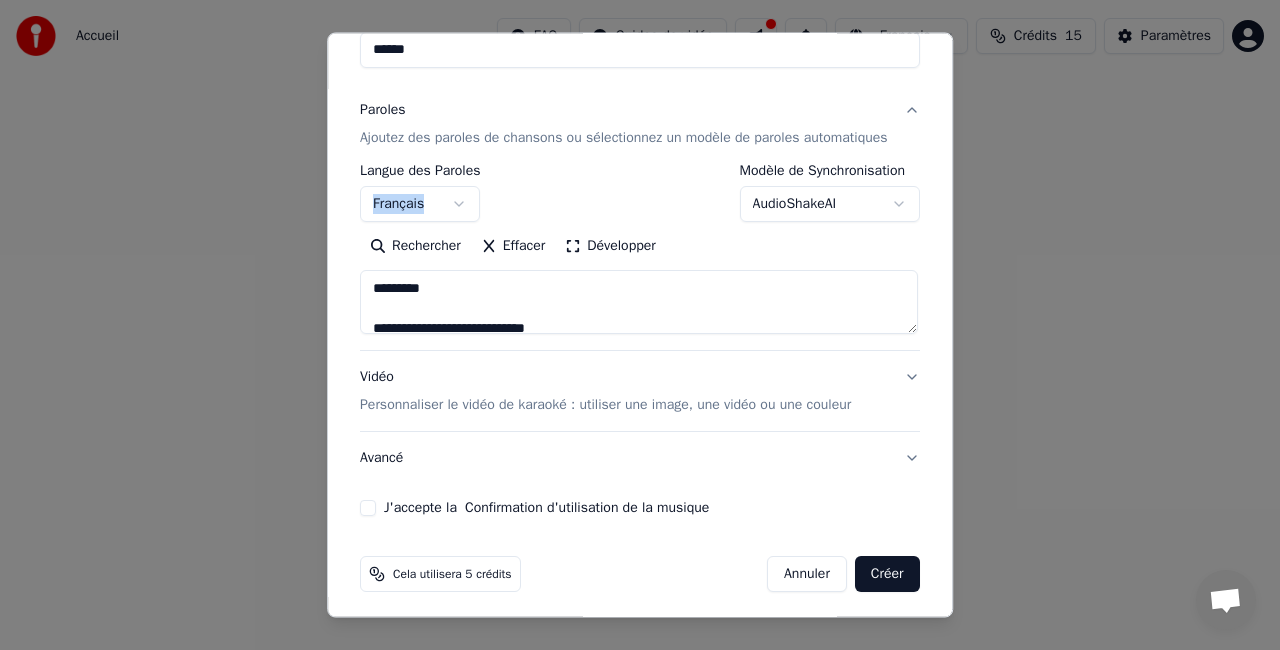 scroll, scrollTop: 224, scrollLeft: 0, axis: vertical 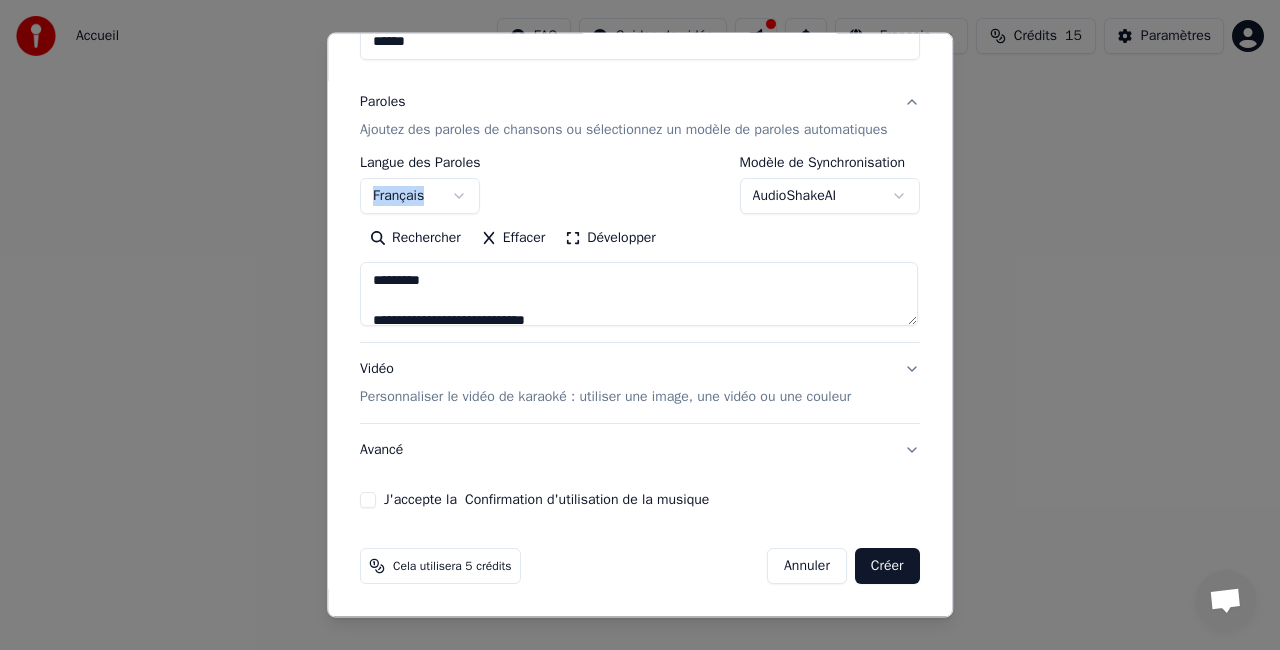 click on "Personnaliser le vidéo de karaoké : utiliser une image, une vidéo ou une couleur" at bounding box center [605, 397] 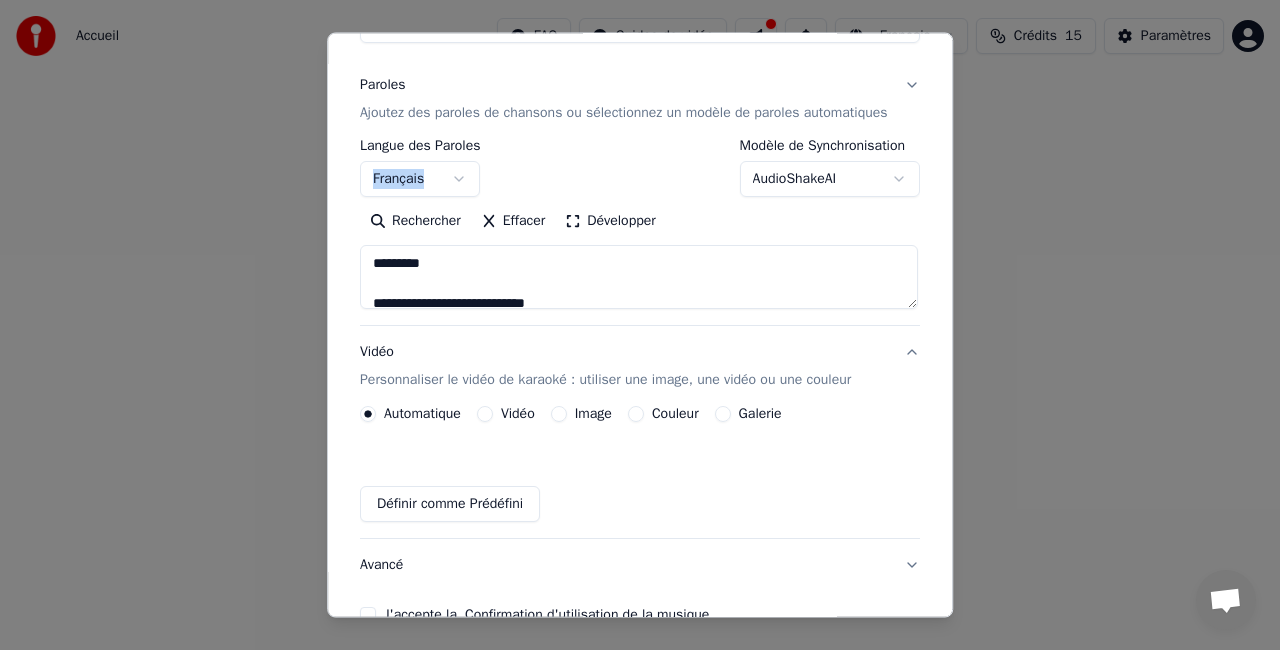 scroll, scrollTop: 170, scrollLeft: 0, axis: vertical 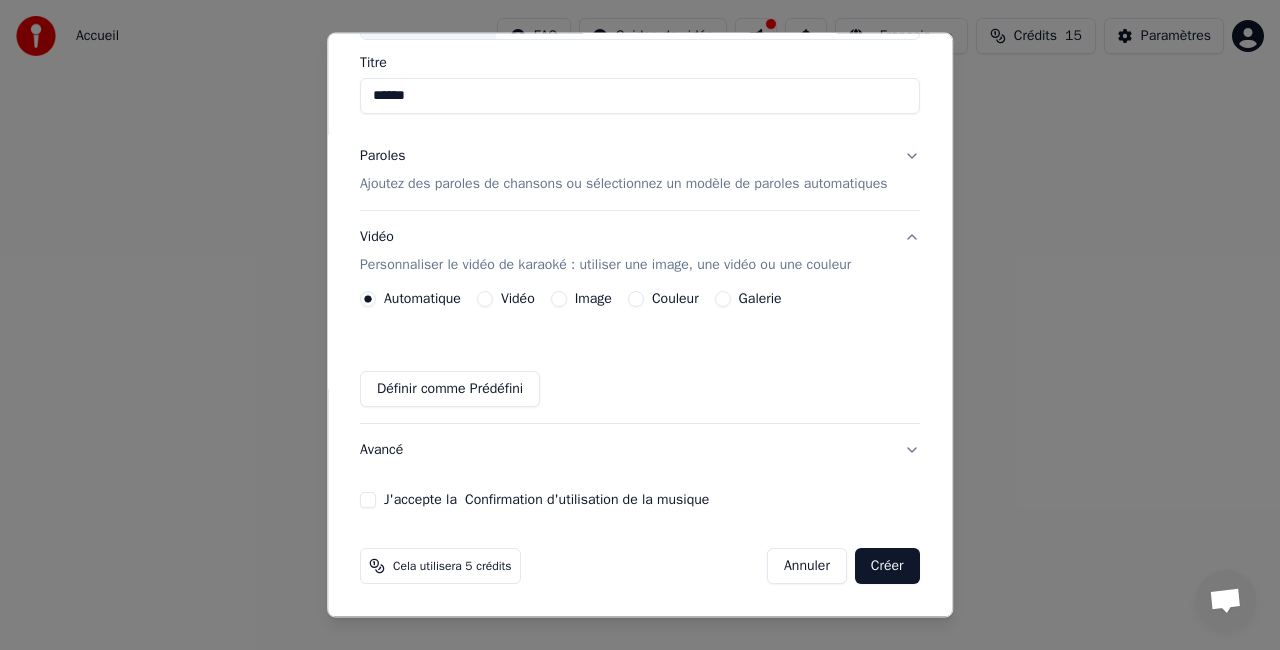 click on "Audio Vidéo URL Choisir un fichier Aucun fichier choisi Titre ****** Paroles Ajoutez des paroles de chansons ou sélectionnez un modèle de paroles automatiques Vidéo Personnaliser le vidéo de karaoké : utiliser une image, une vidéo ou une couleur Automatique Vidéo Image Couleur Galerie Définir comme Prédéfini Avancé J'accepte la   Confirmation d'utilisation de la musique" at bounding box center [640, 232] 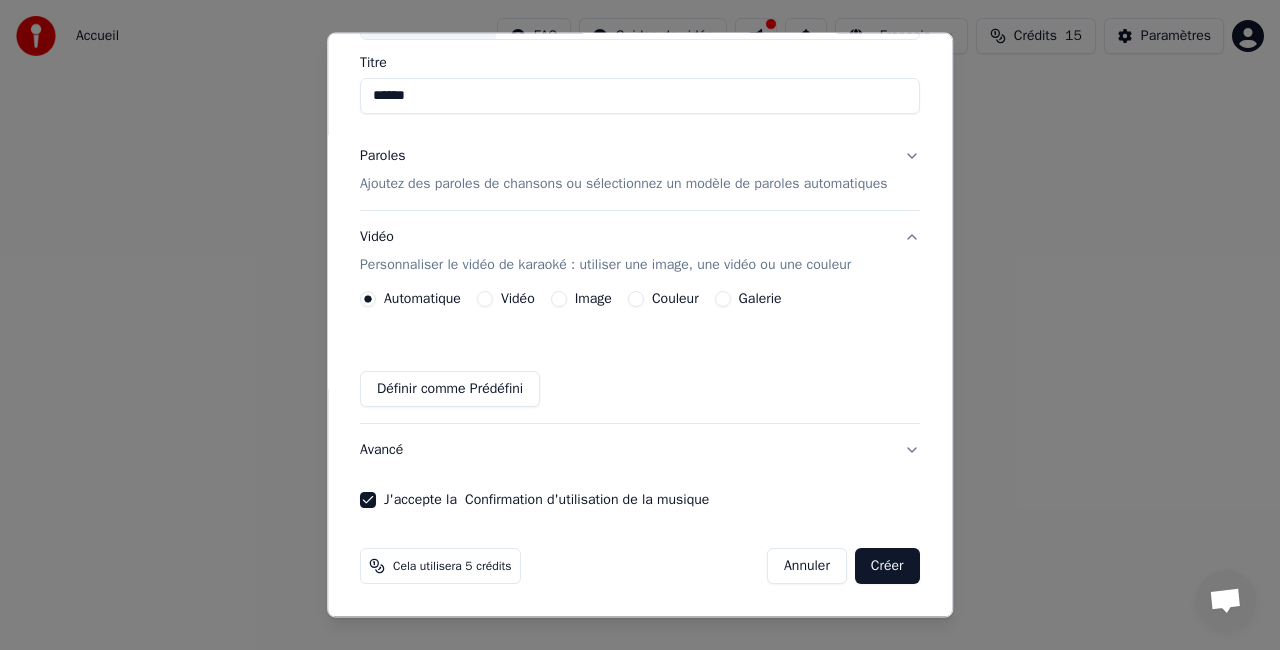 click on "Créer" at bounding box center (887, 566) 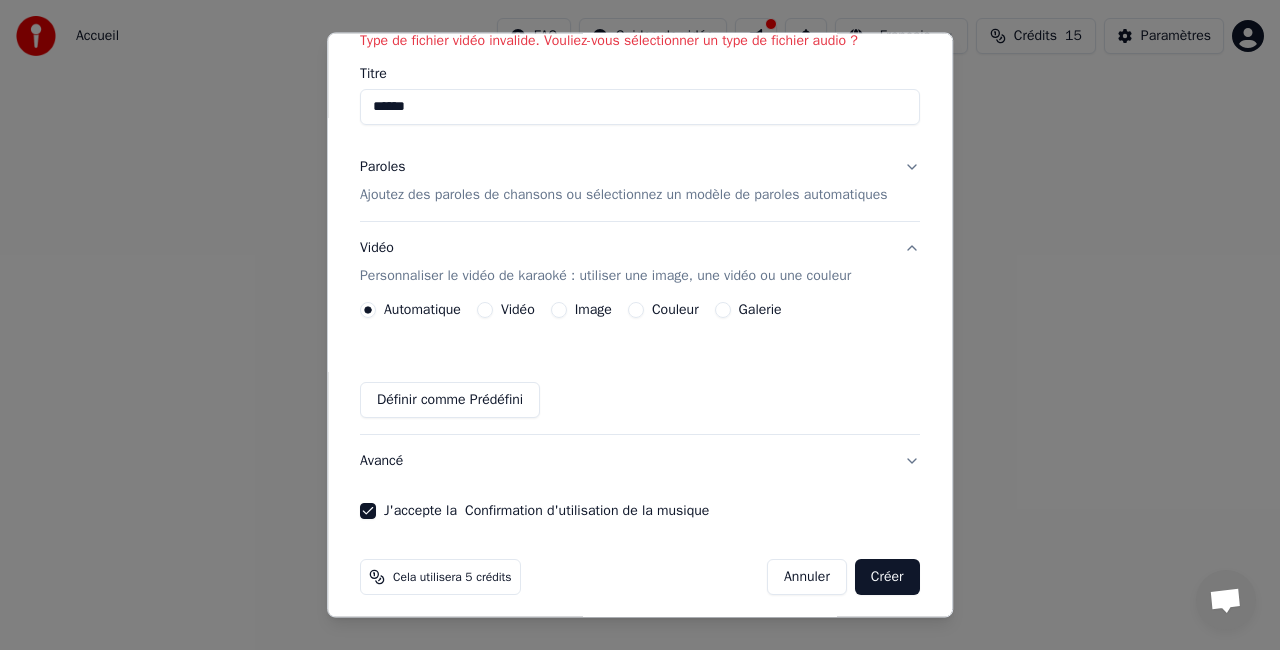 scroll, scrollTop: 198, scrollLeft: 0, axis: vertical 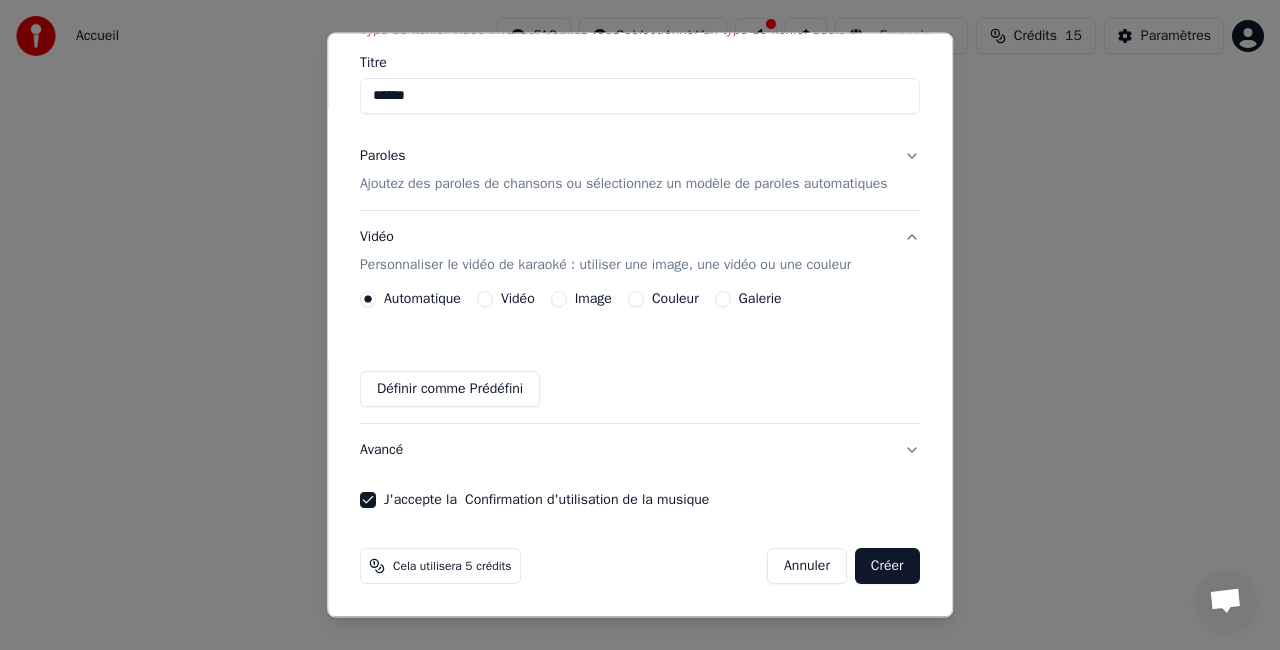 click on "Créer" at bounding box center (887, 566) 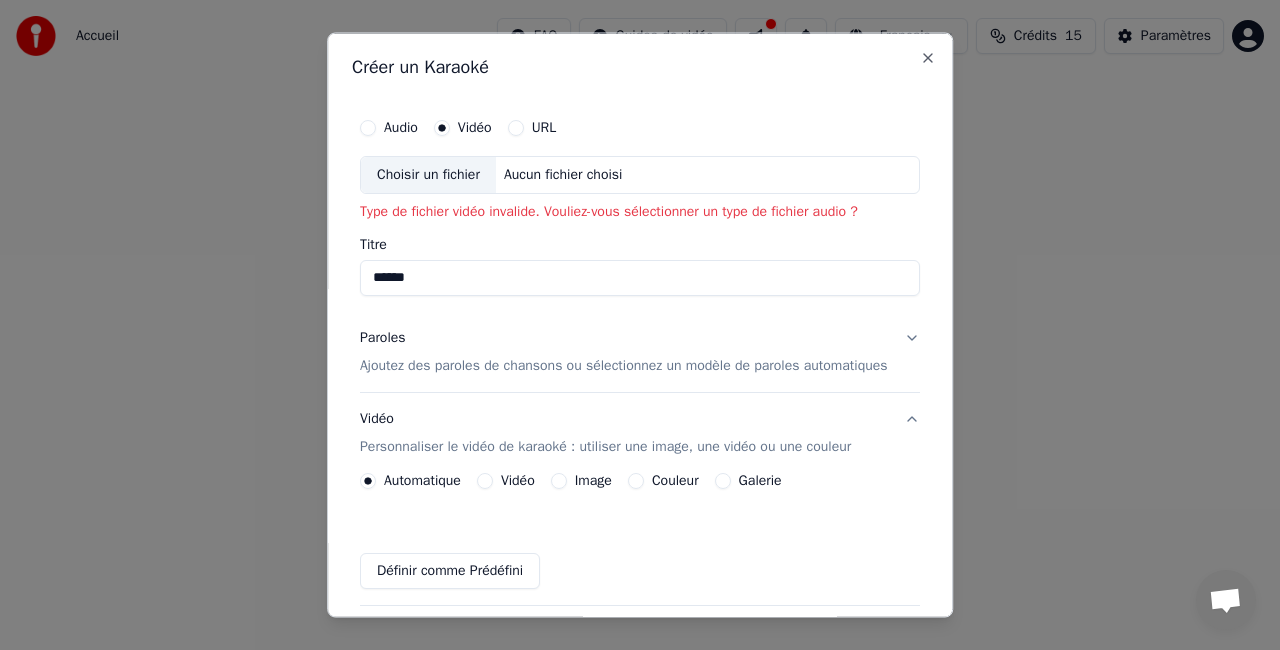 scroll, scrollTop: 0, scrollLeft: 0, axis: both 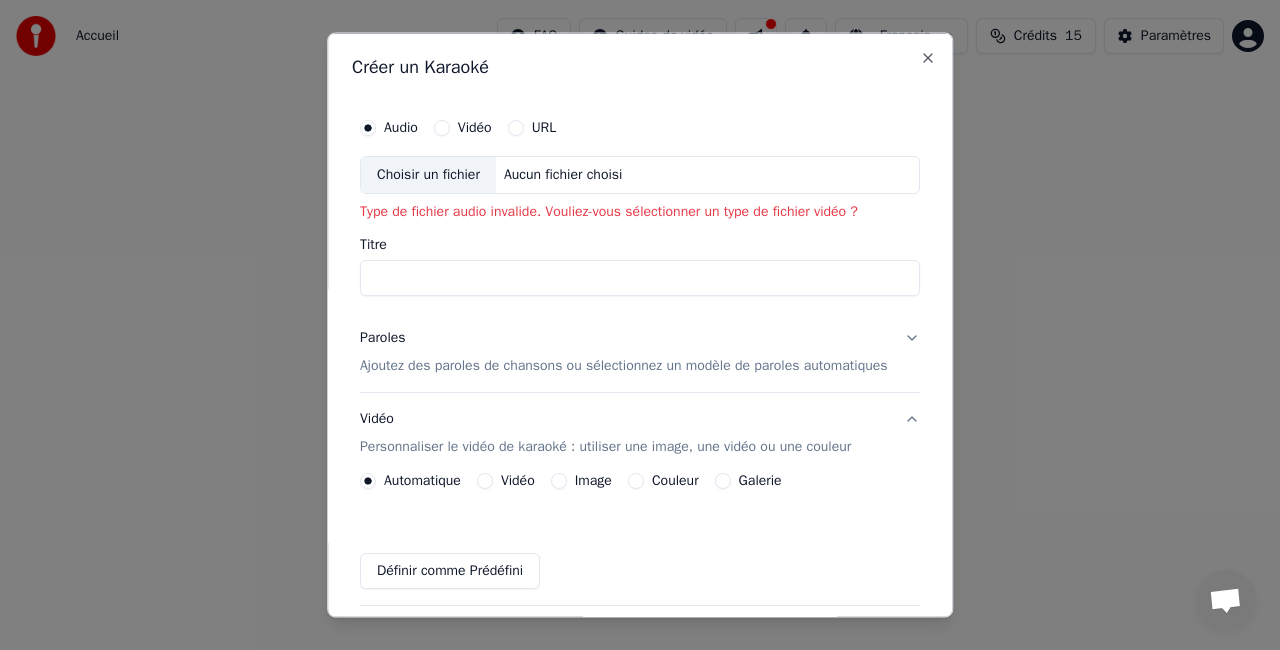 click on "Choisir un fichier" at bounding box center [428, 175] 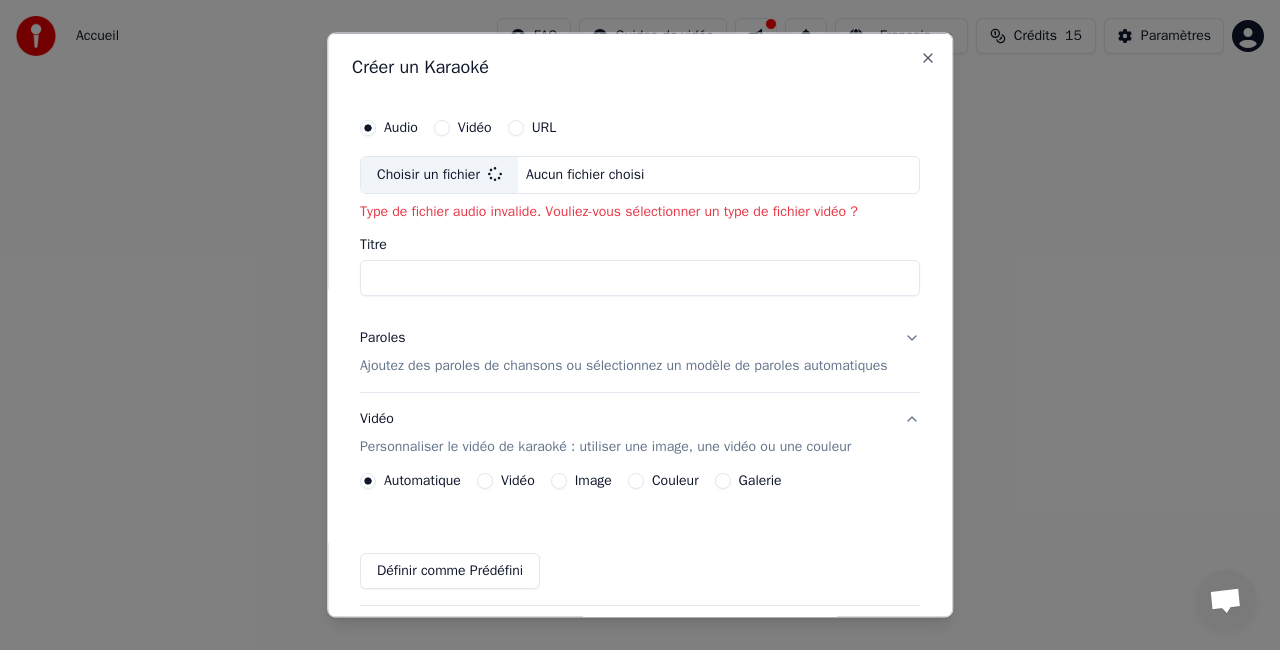 type on "********" 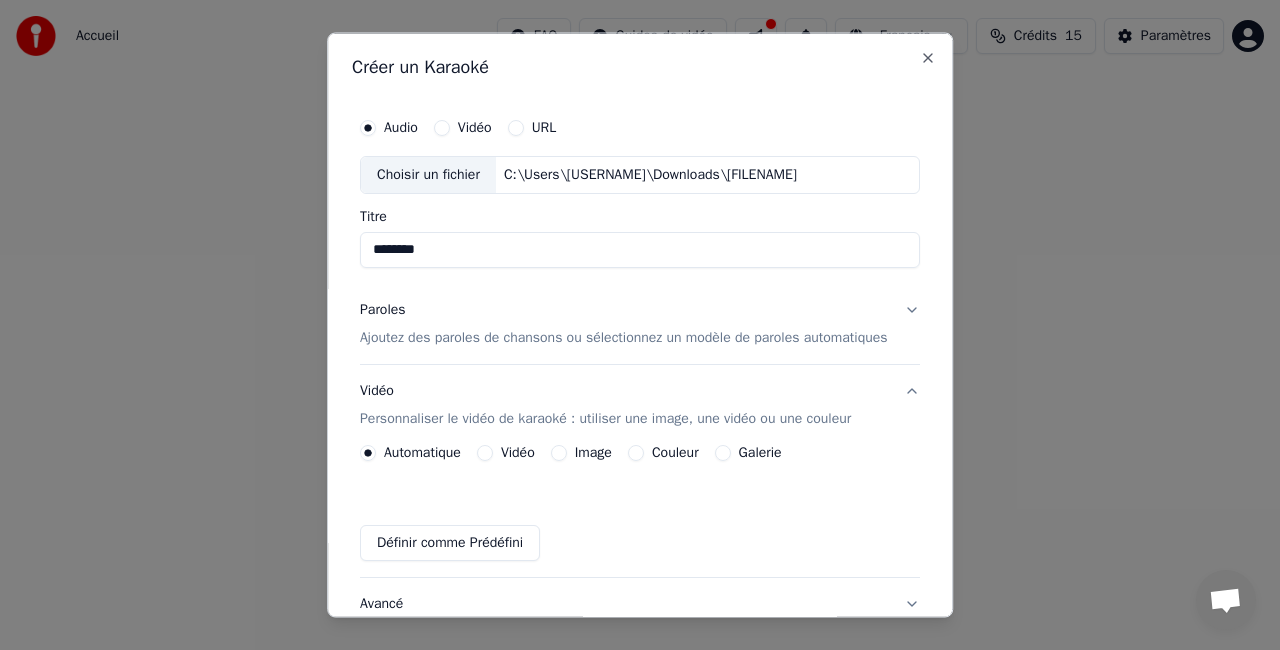click on "Paroles Ajoutez des paroles de chansons ou sélectionnez un modèle de paroles automatiques" at bounding box center [640, 323] 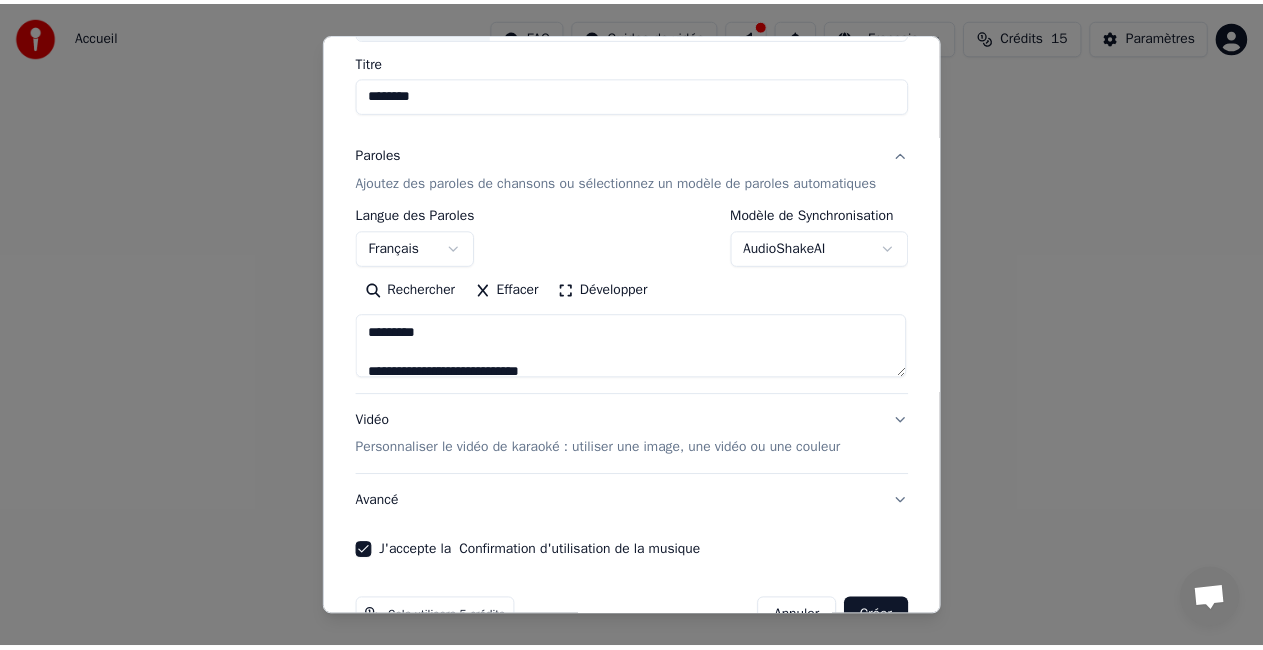 scroll, scrollTop: 224, scrollLeft: 0, axis: vertical 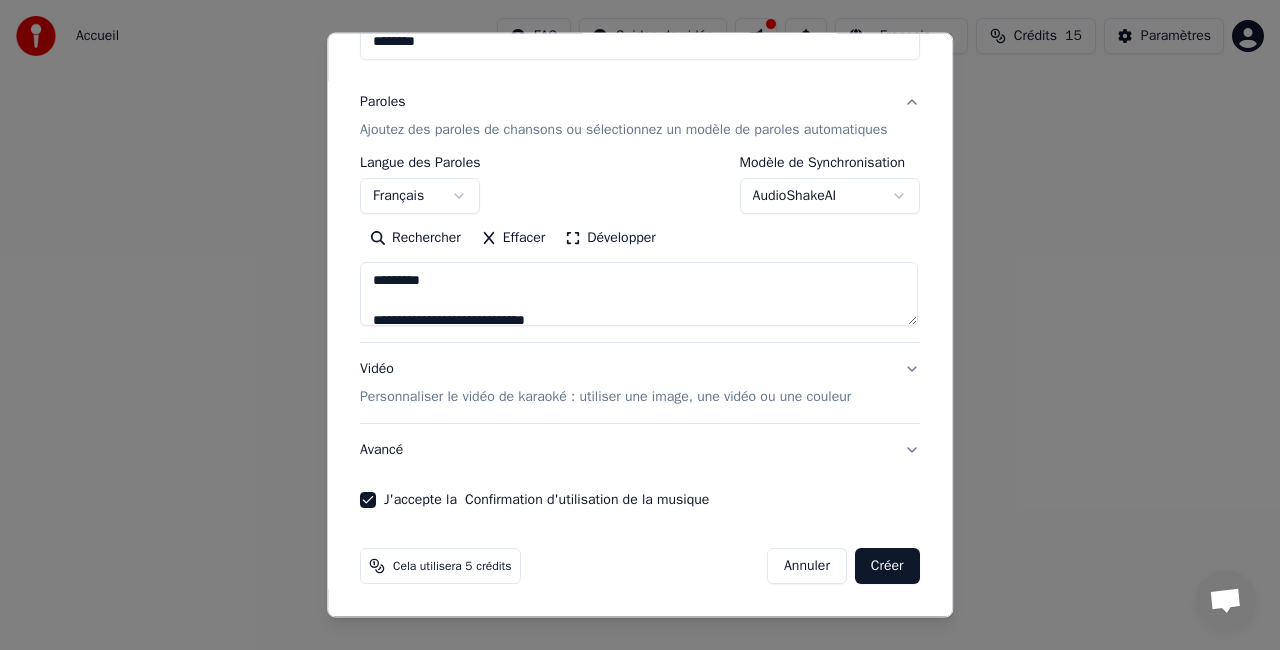 click on "Créer" at bounding box center [887, 566] 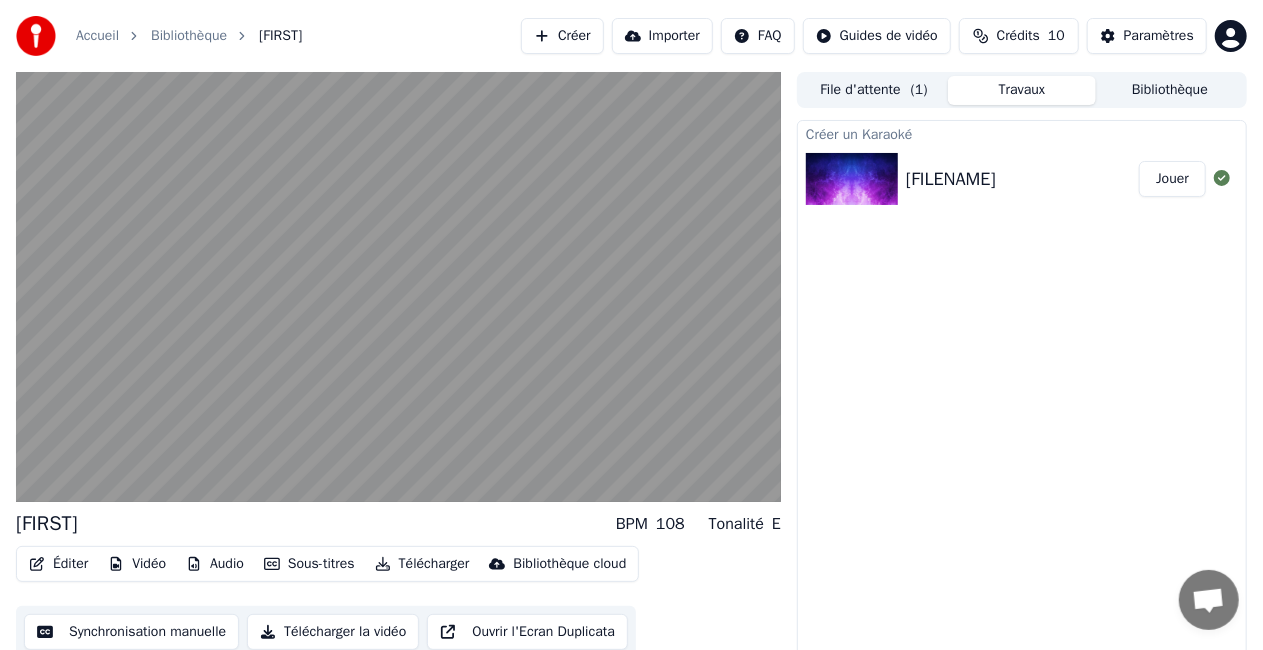 drag, startPoint x: 948, startPoint y: 285, endPoint x: 958, endPoint y: 350, distance: 65.76473 